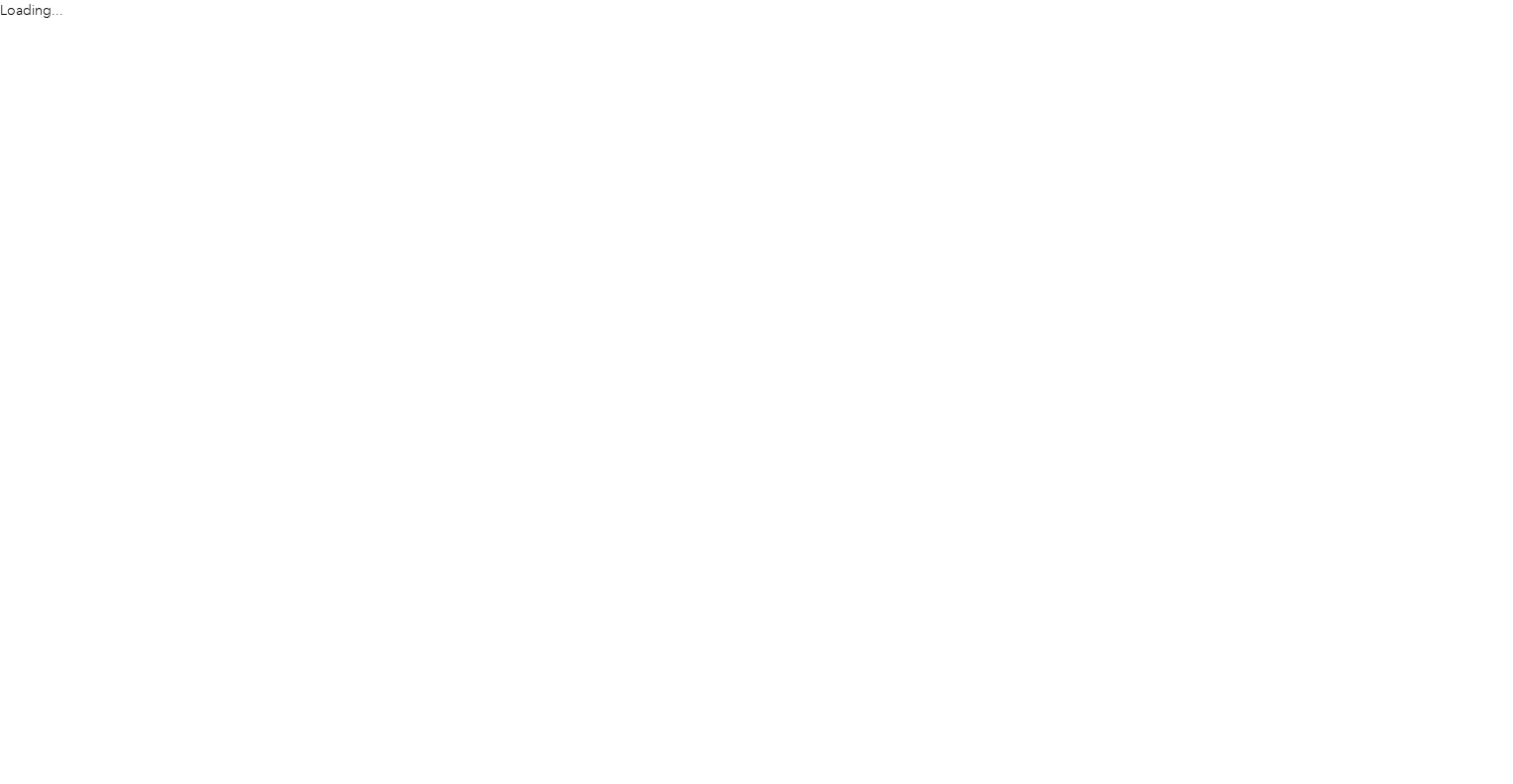 scroll, scrollTop: 0, scrollLeft: 0, axis: both 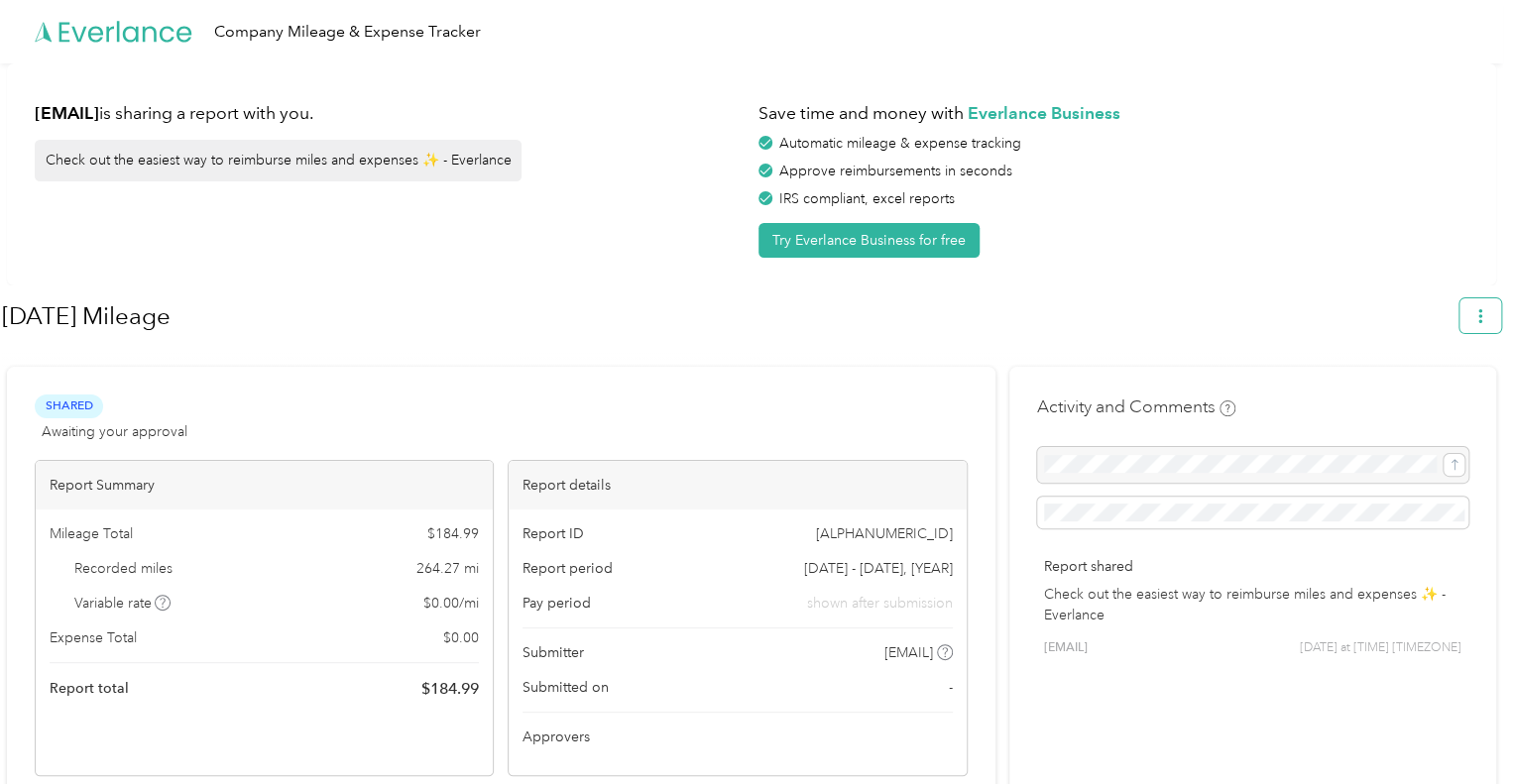 click at bounding box center (1480, 315) 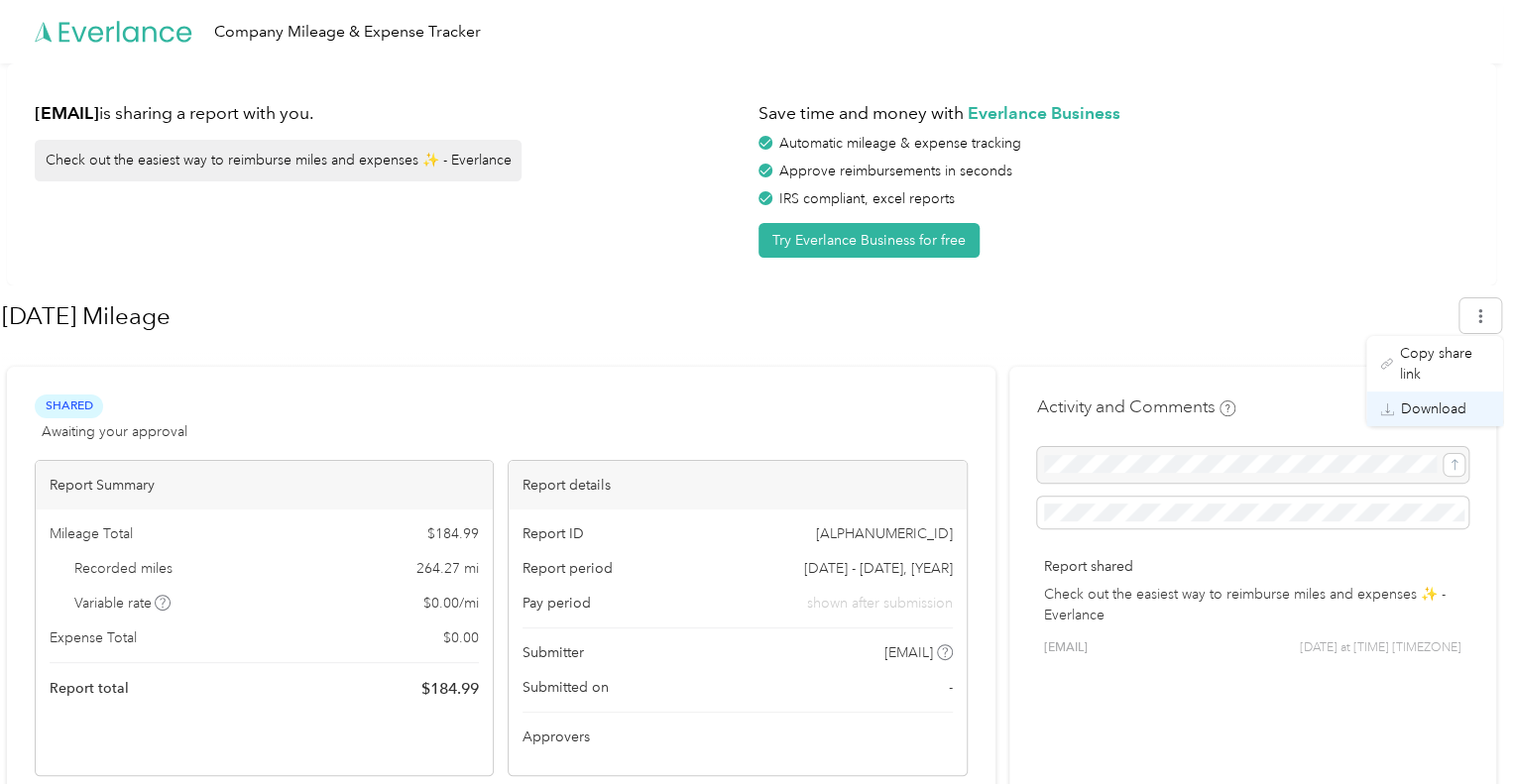 click on "Download" at bounding box center [1434, 408] 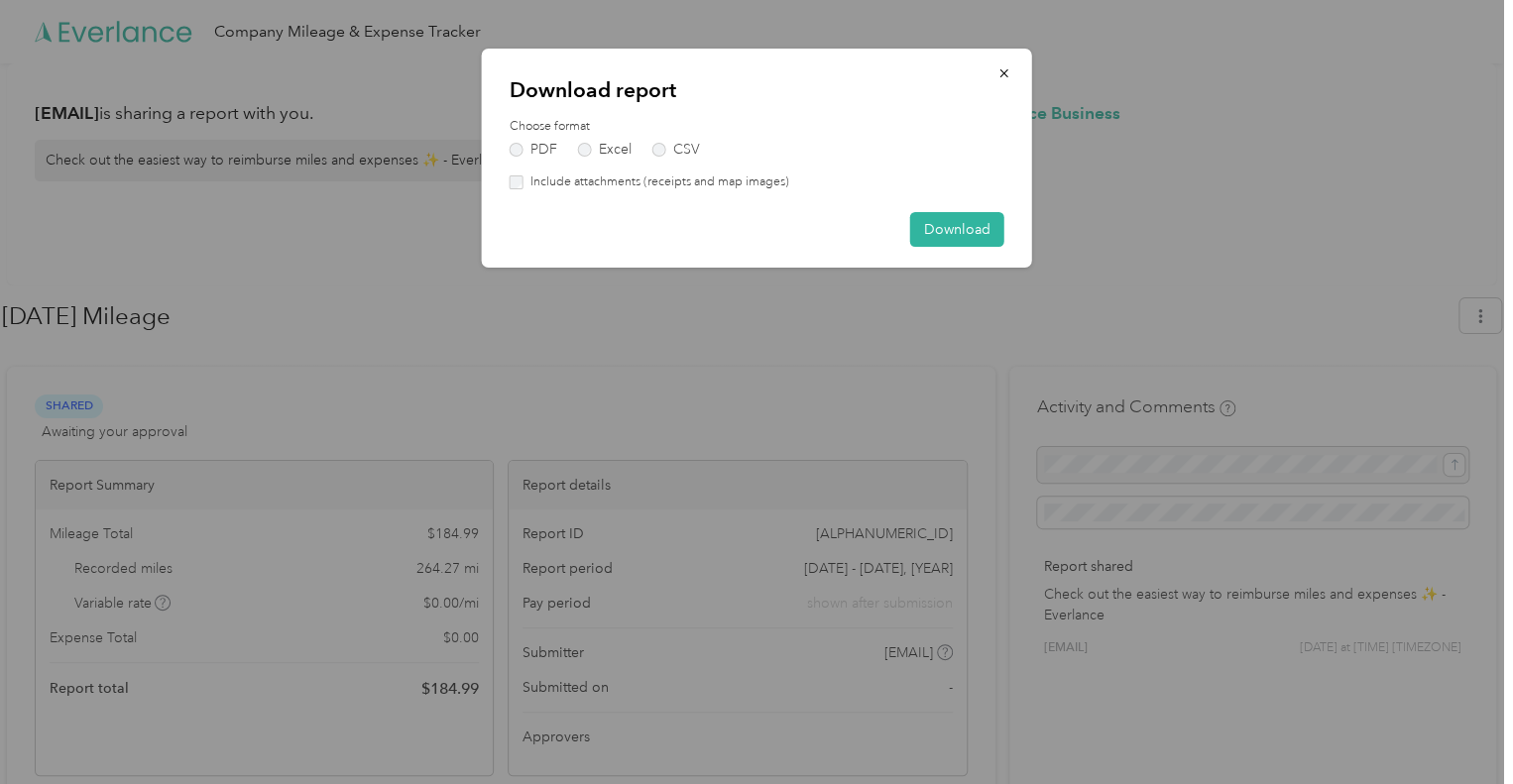 click on "Include attachments (receipts and map images)" at bounding box center [656, 182] 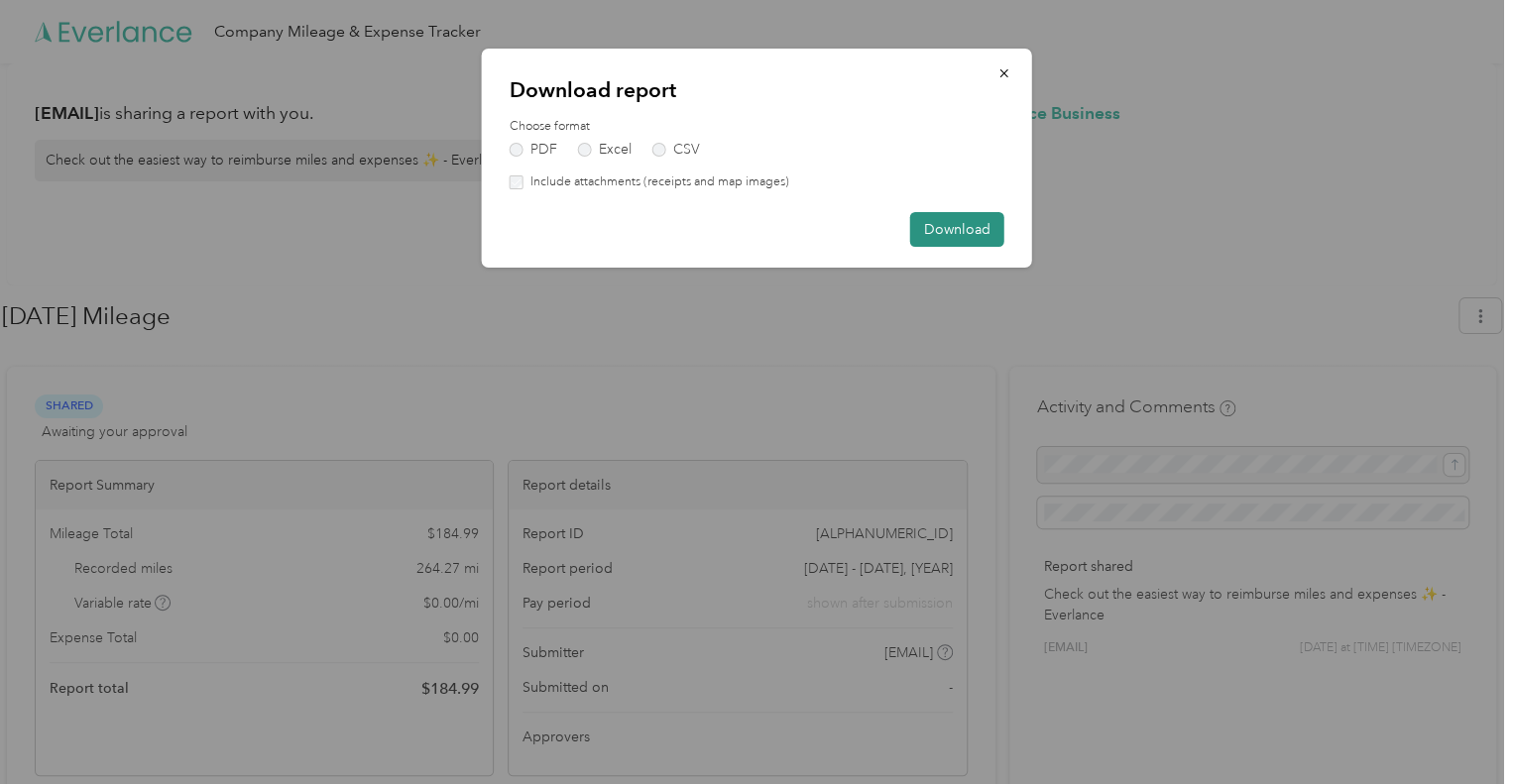 click on "Download" at bounding box center (957, 229) 